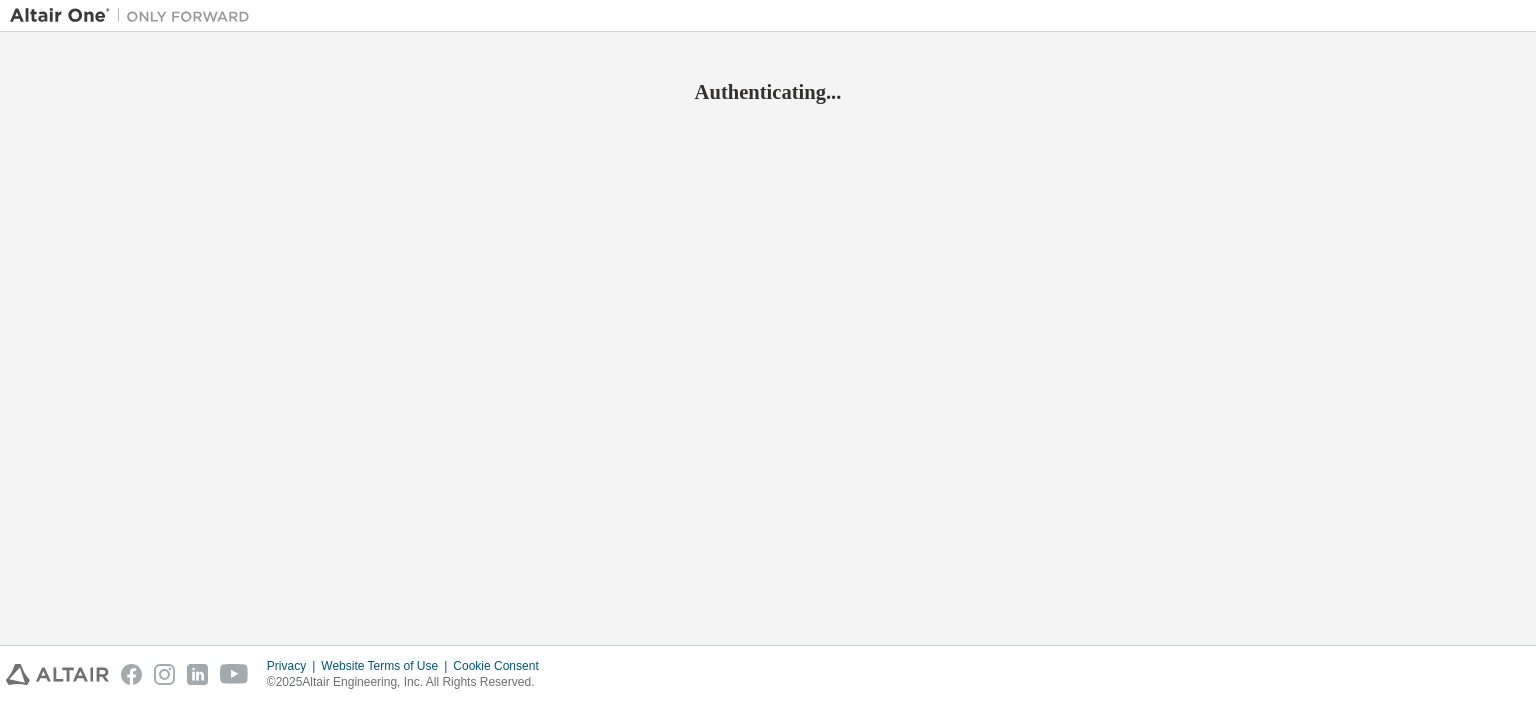 scroll, scrollTop: 0, scrollLeft: 0, axis: both 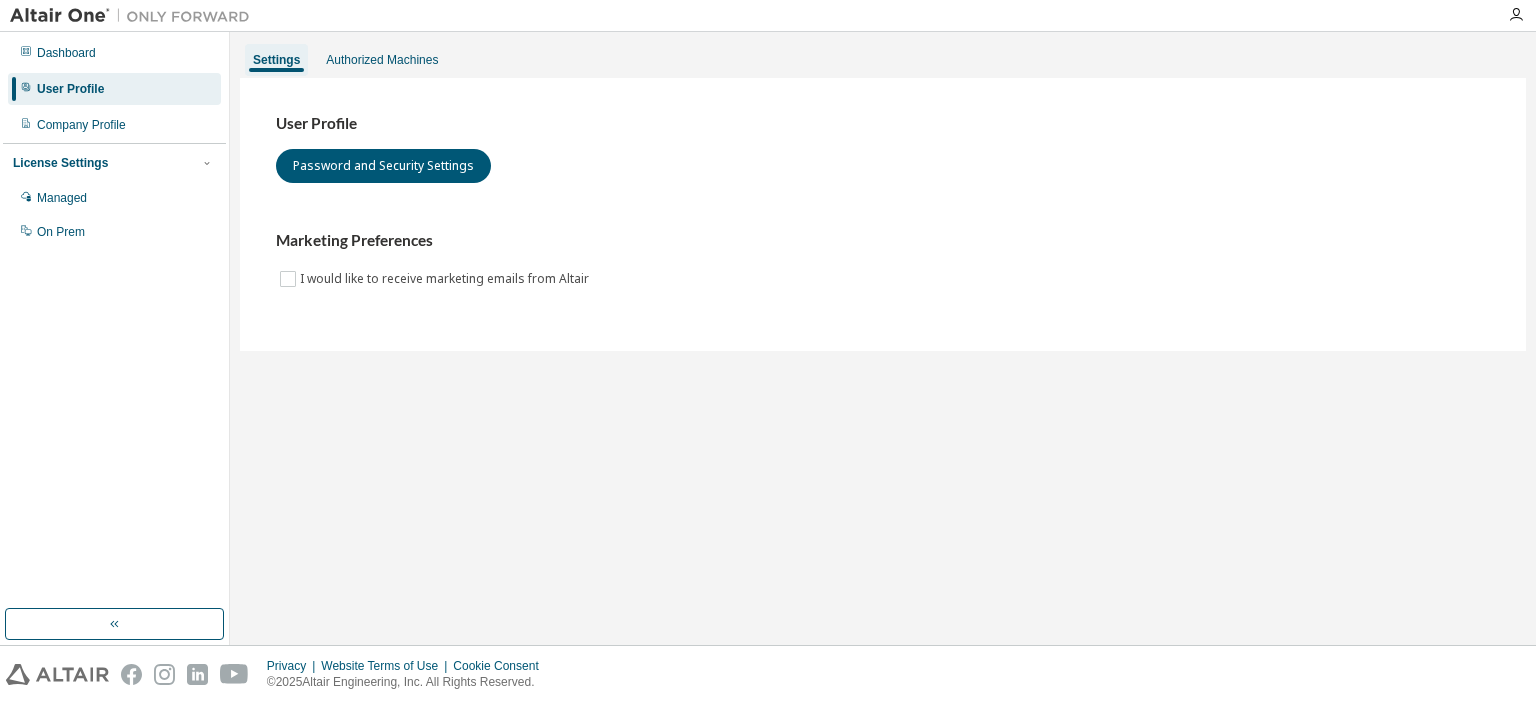 click on "User Profile" at bounding box center [70, 89] 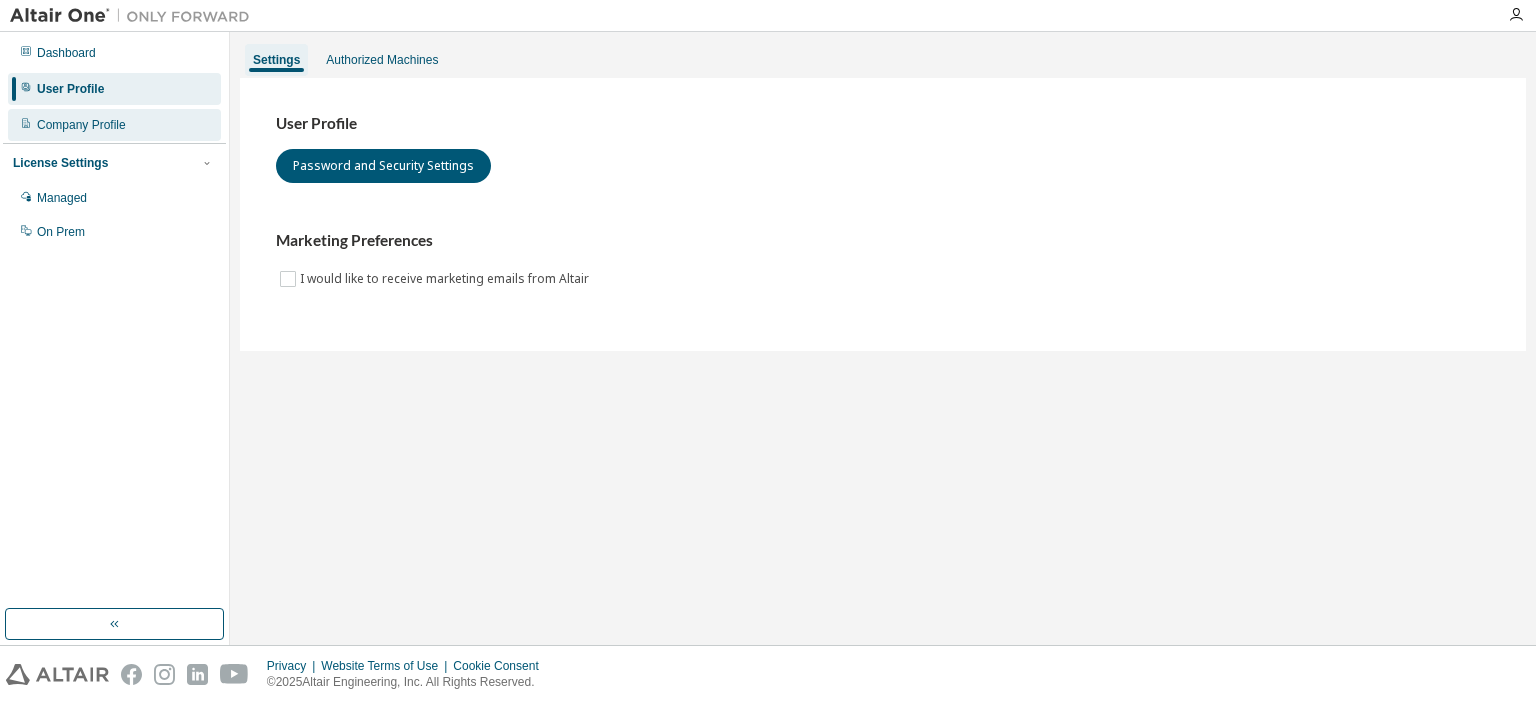 click on "Company Profile" at bounding box center (81, 125) 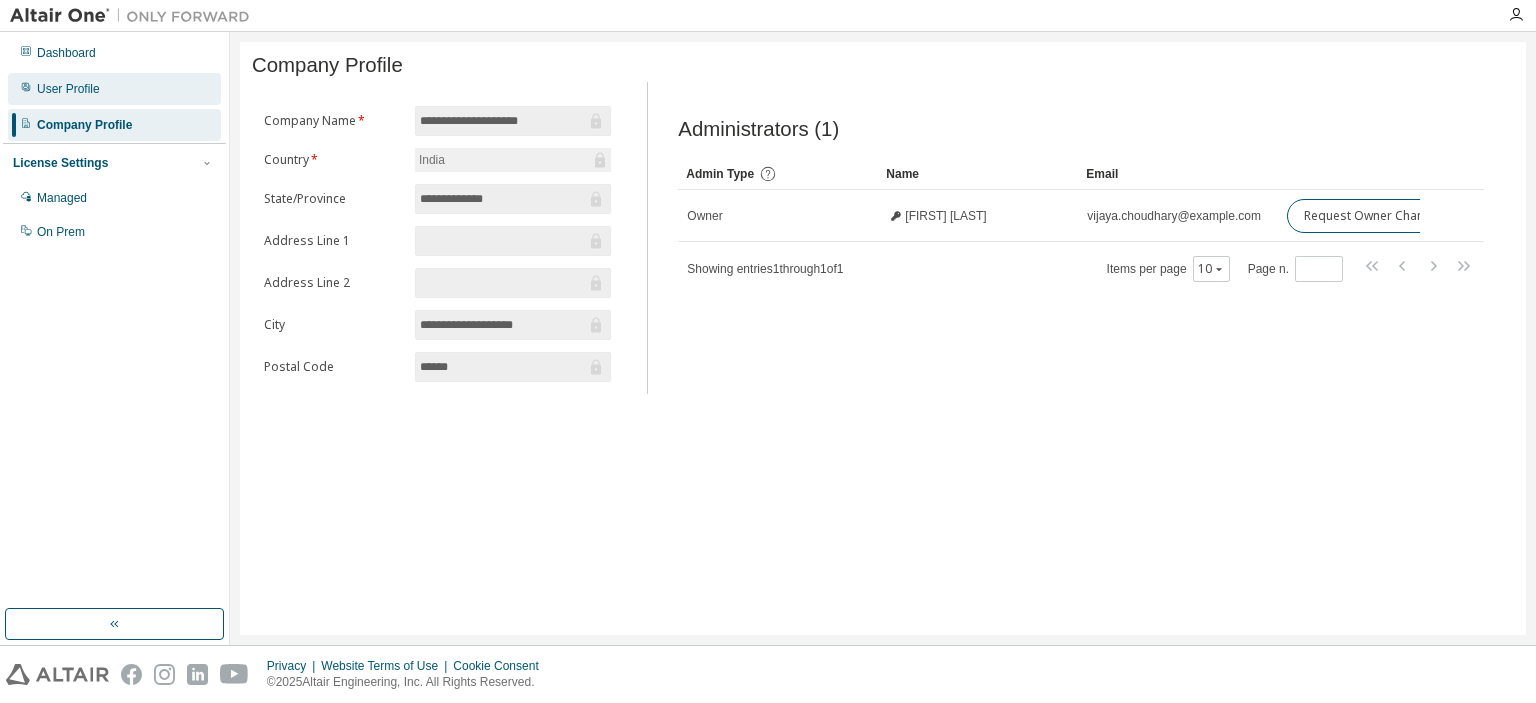 click on "User Profile" at bounding box center (68, 89) 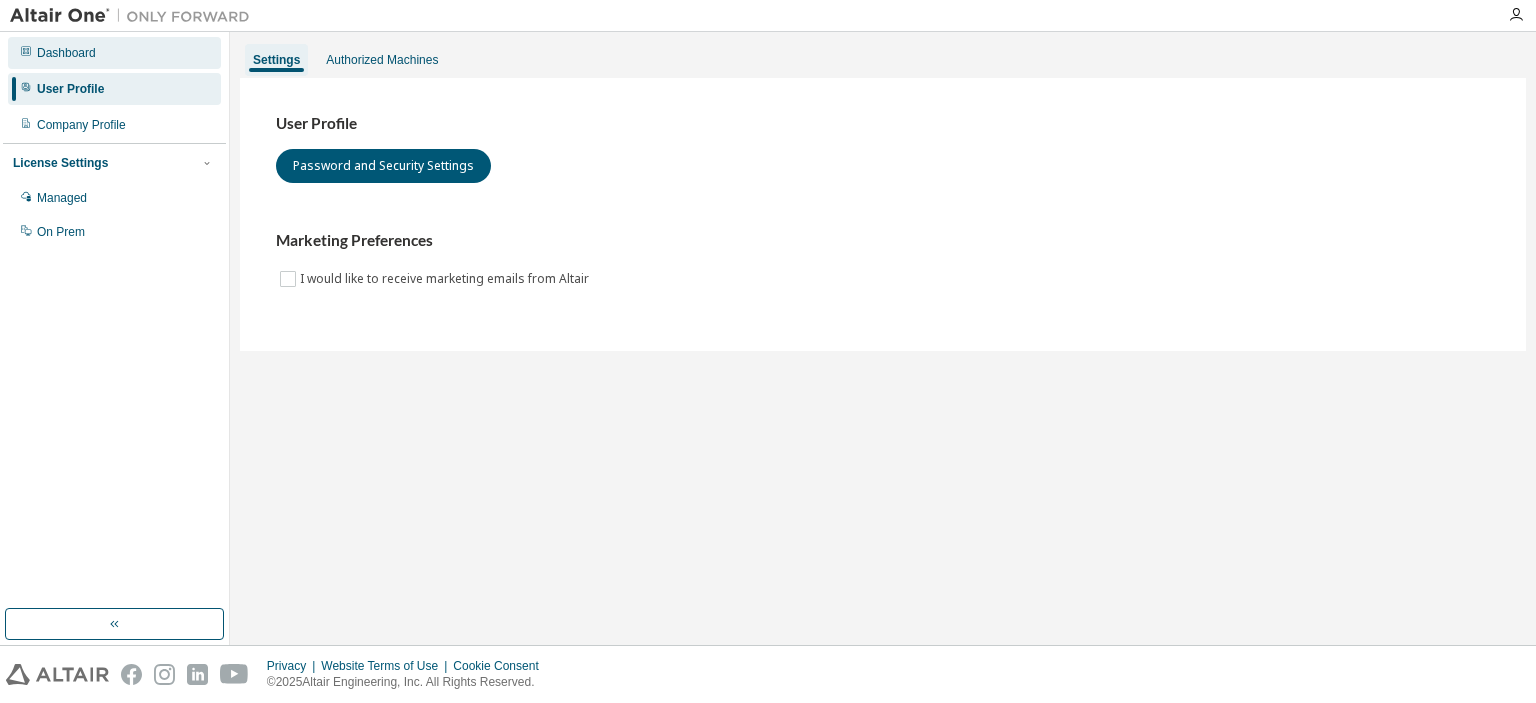 click on "Dashboard" at bounding box center [114, 53] 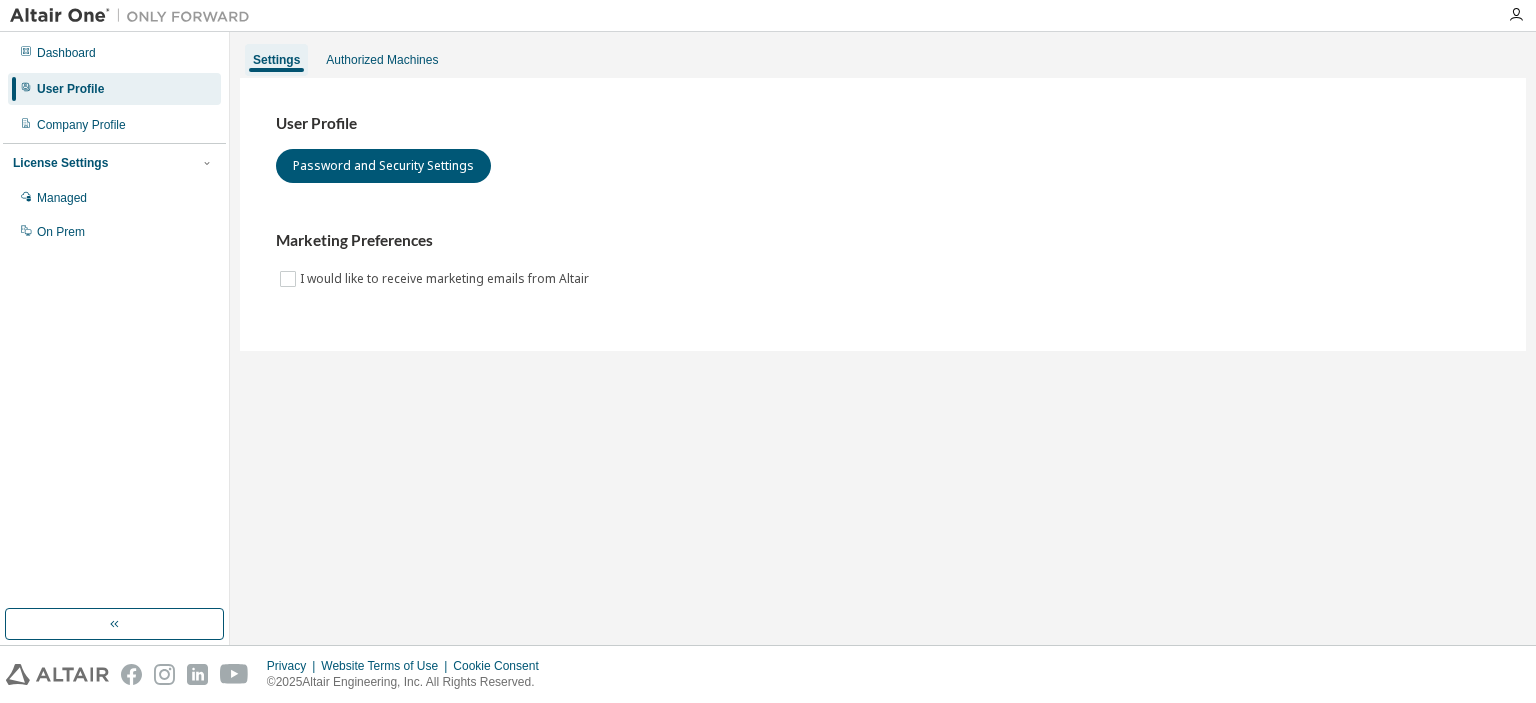 scroll, scrollTop: 0, scrollLeft: 0, axis: both 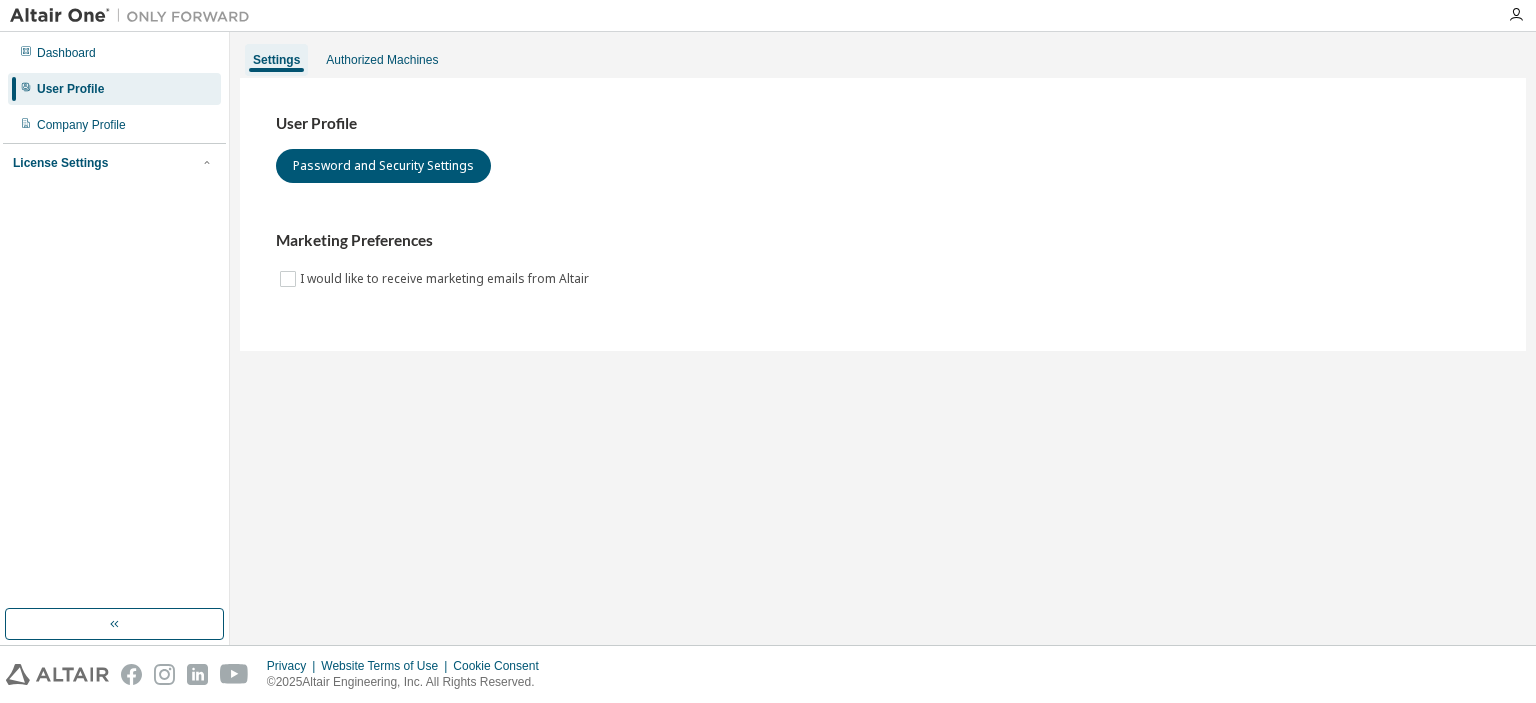 click on "License Settings" at bounding box center [60, 163] 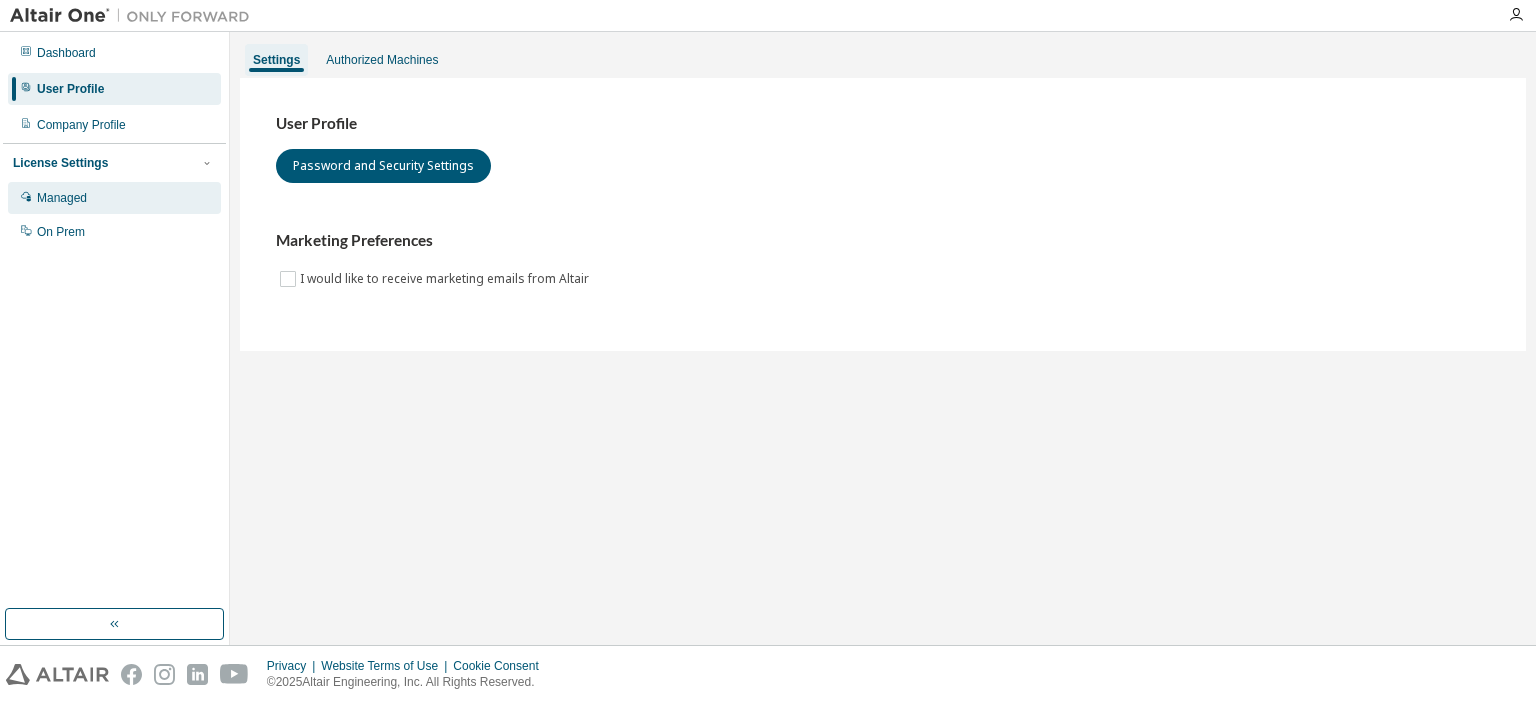 click on "Managed" at bounding box center (62, 198) 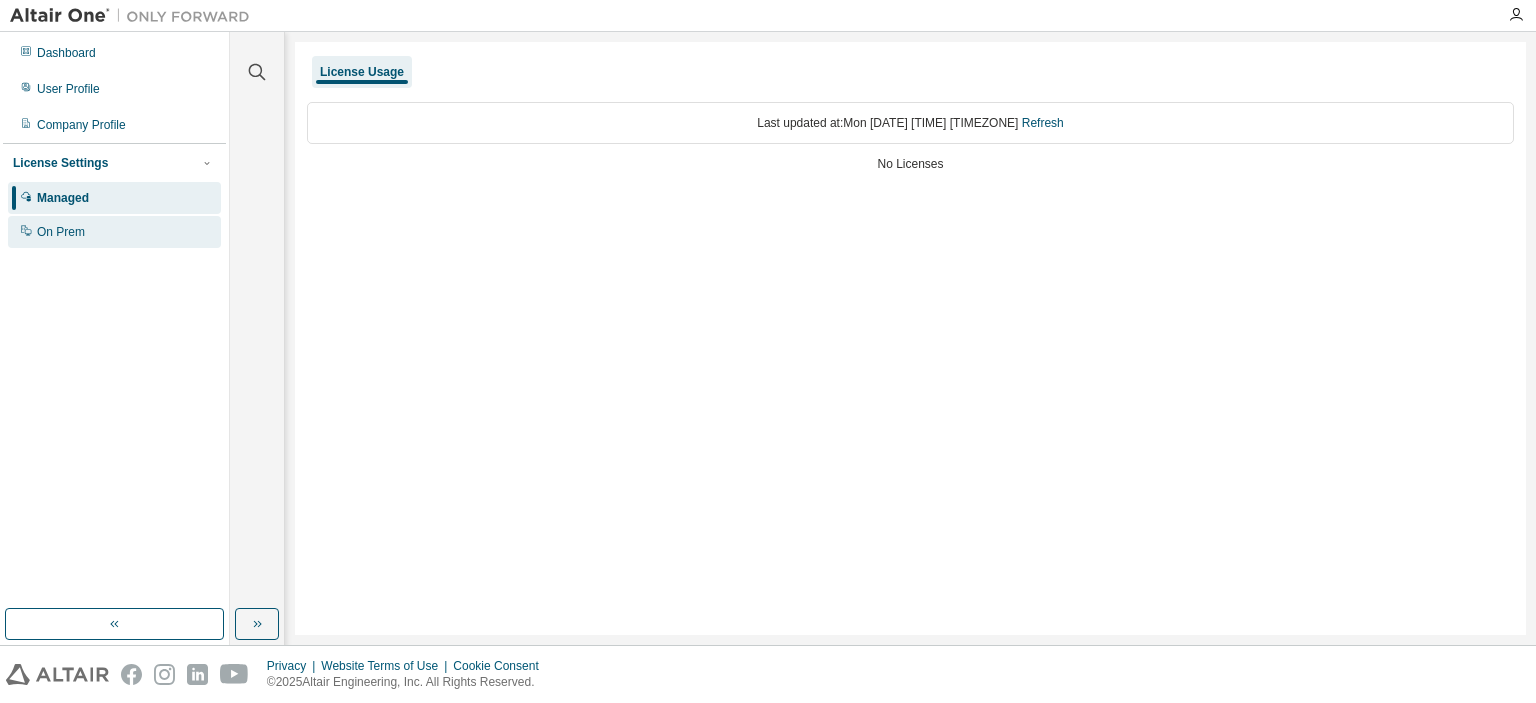 click on "On Prem" at bounding box center (61, 232) 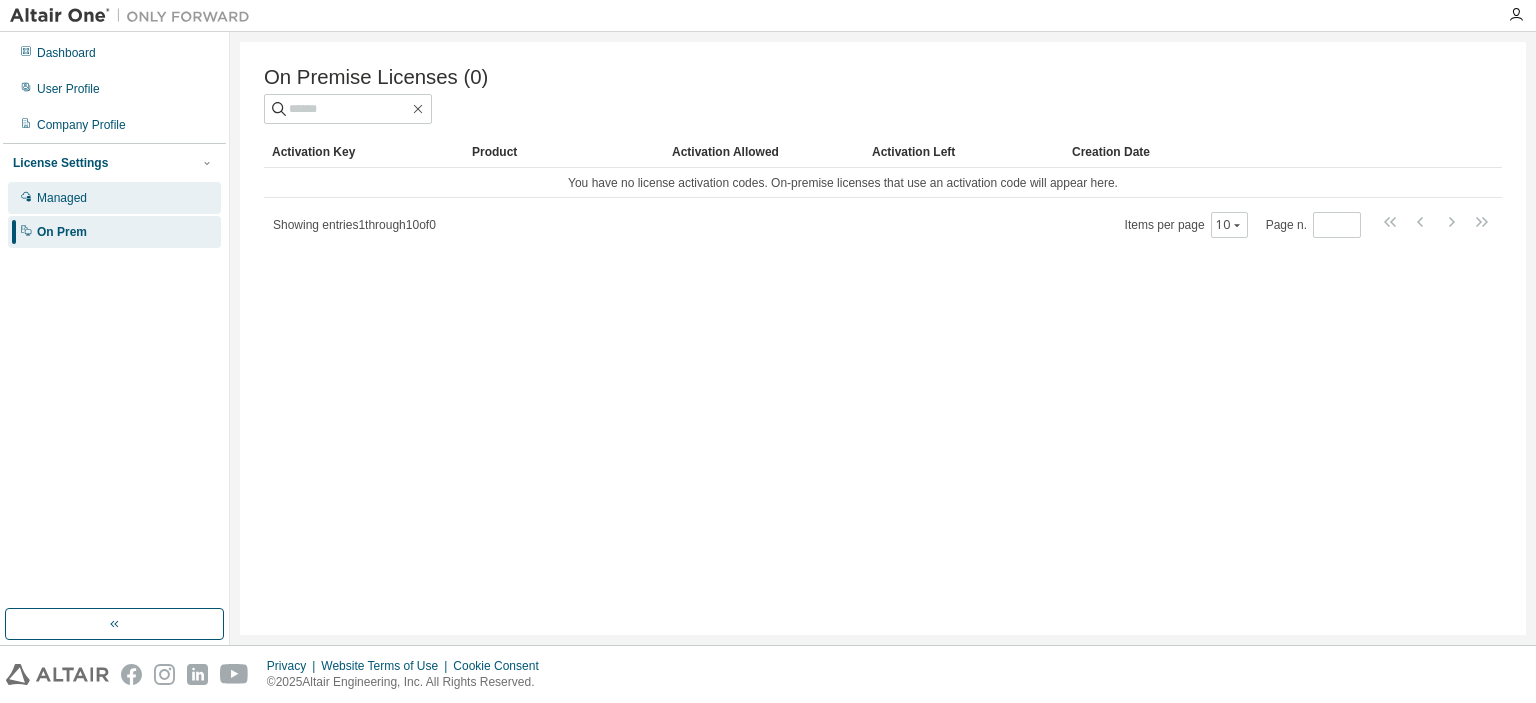 click on "Managed" at bounding box center (62, 198) 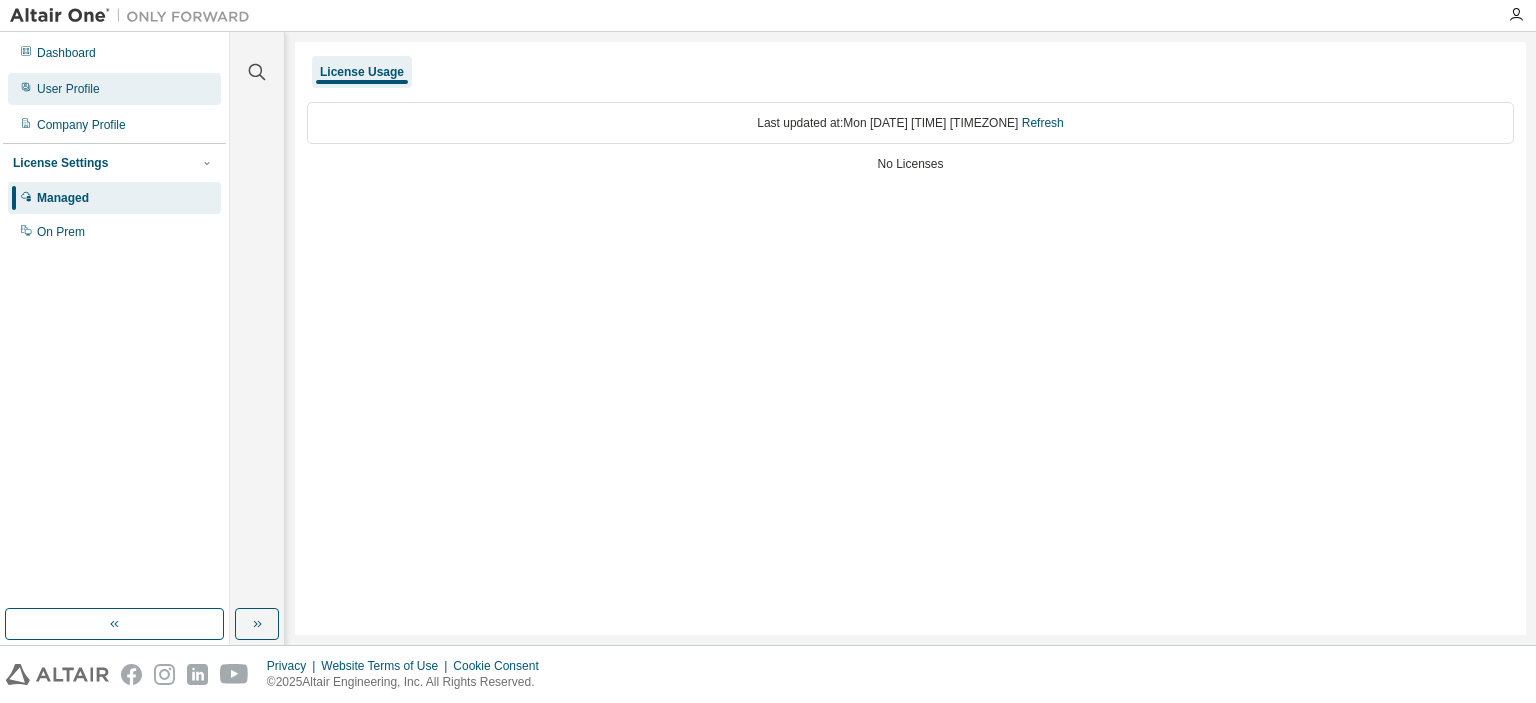 click on "User Profile" at bounding box center [114, 89] 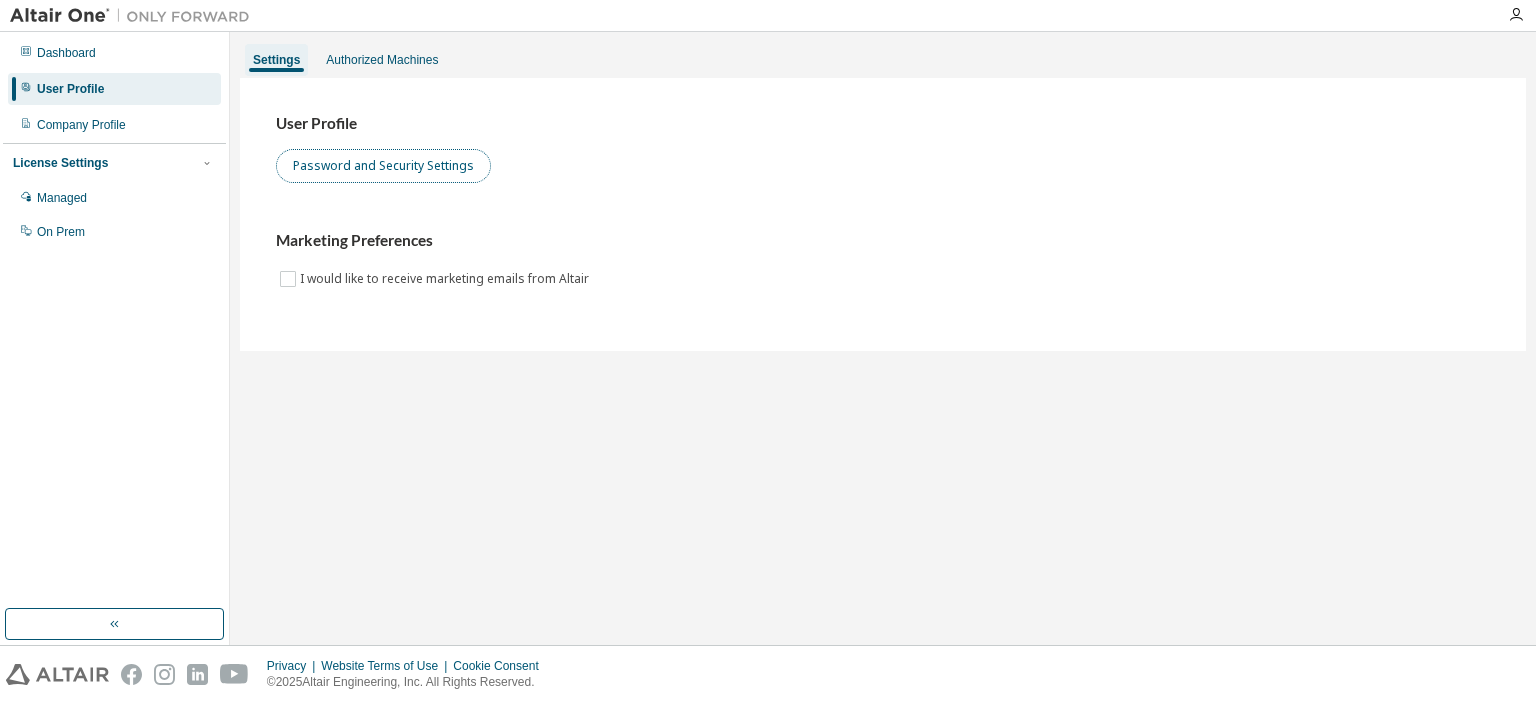 click on "Password and Security Settings" at bounding box center (383, 166) 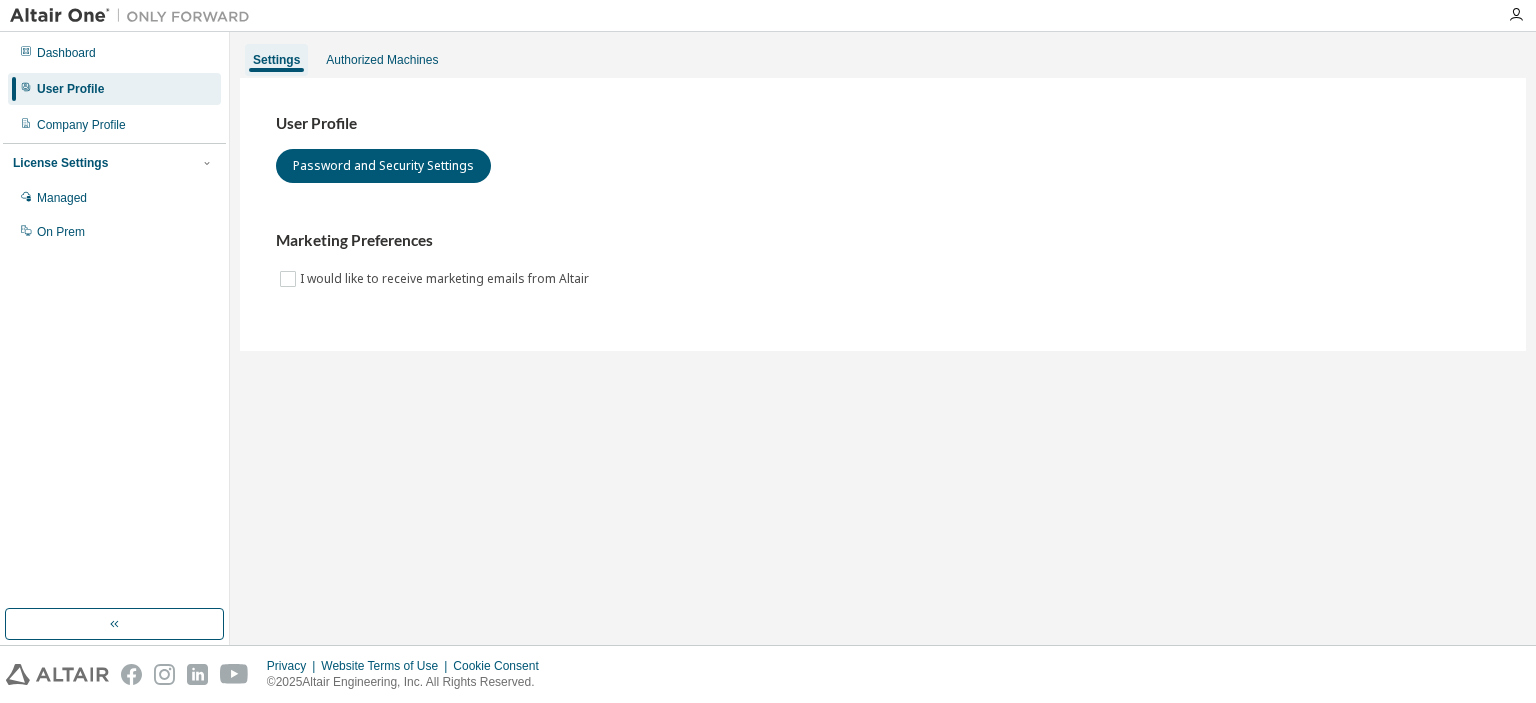click on "License Settings" at bounding box center (60, 163) 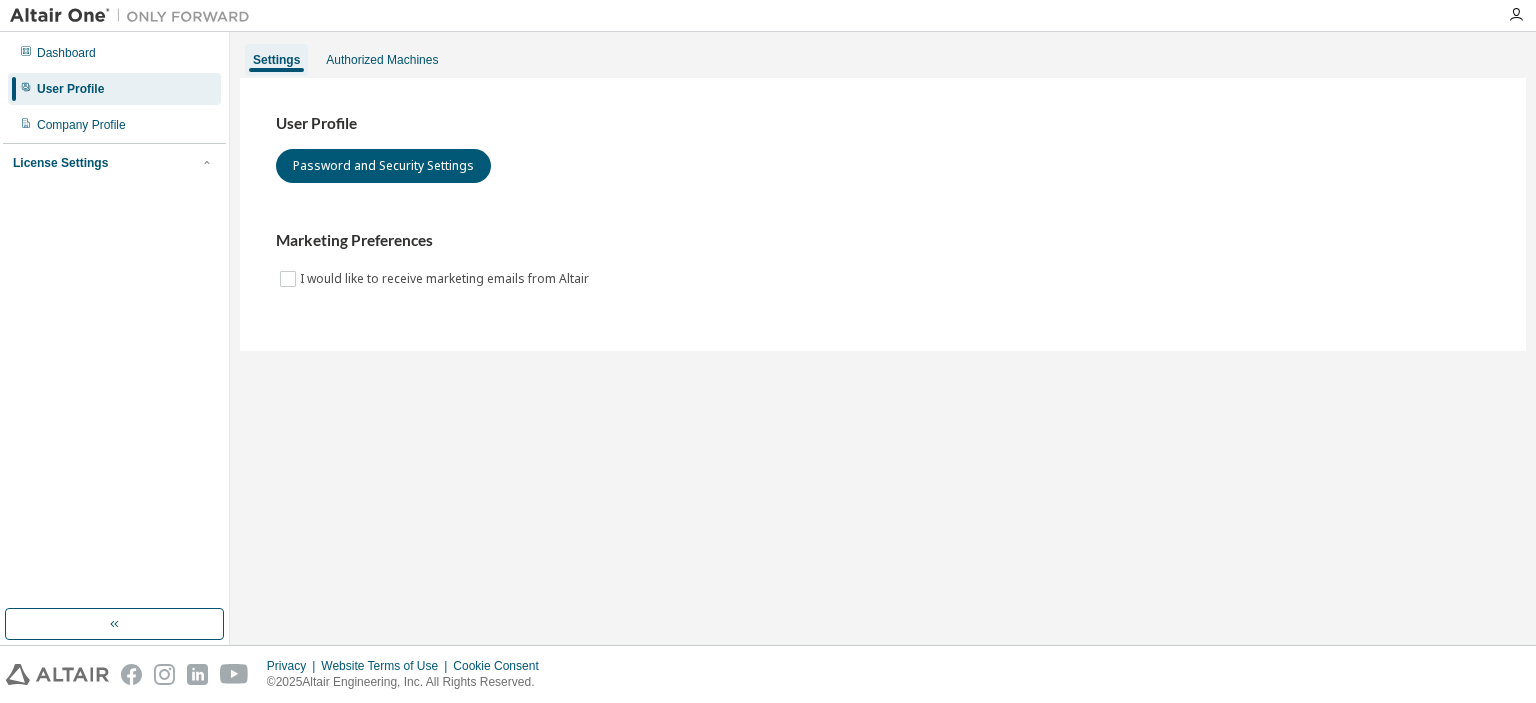 click on "License Settings" at bounding box center (60, 163) 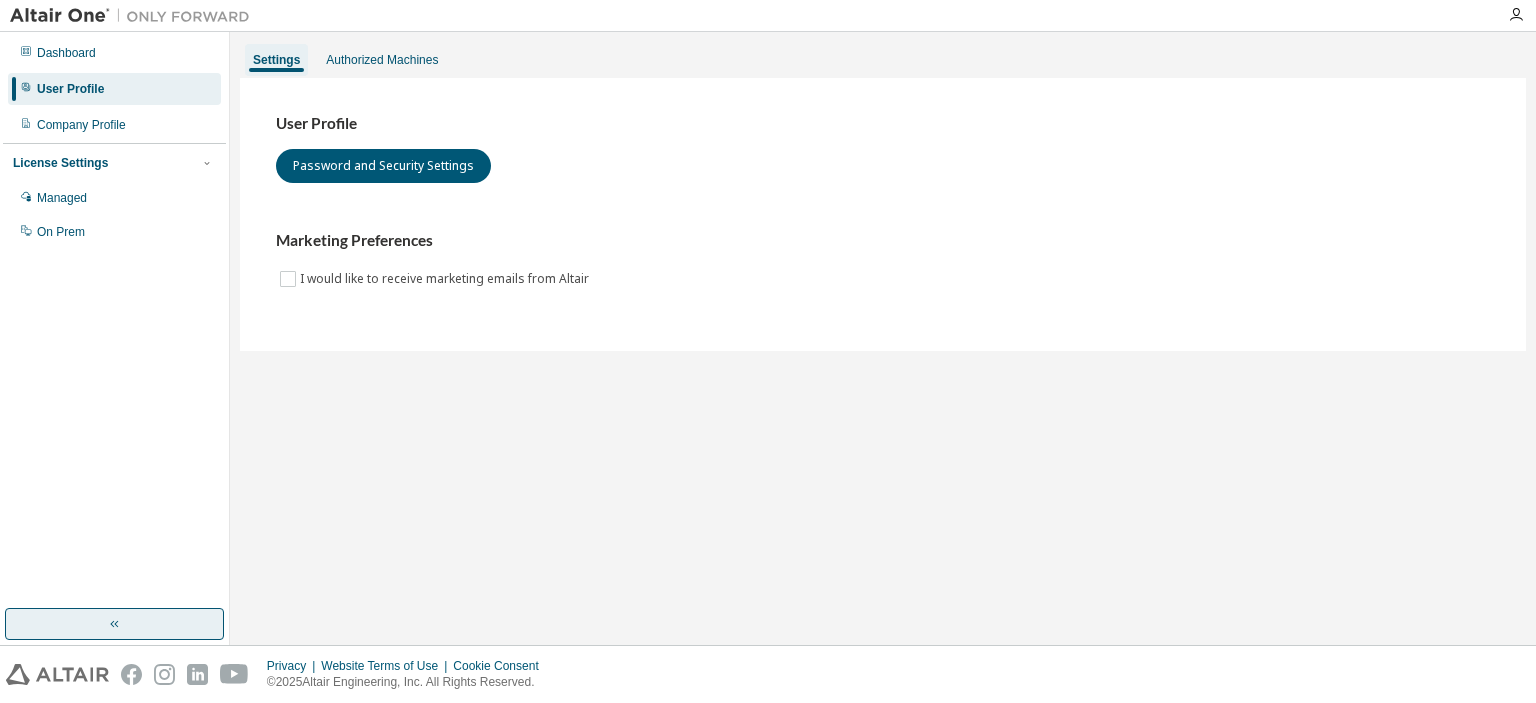 click 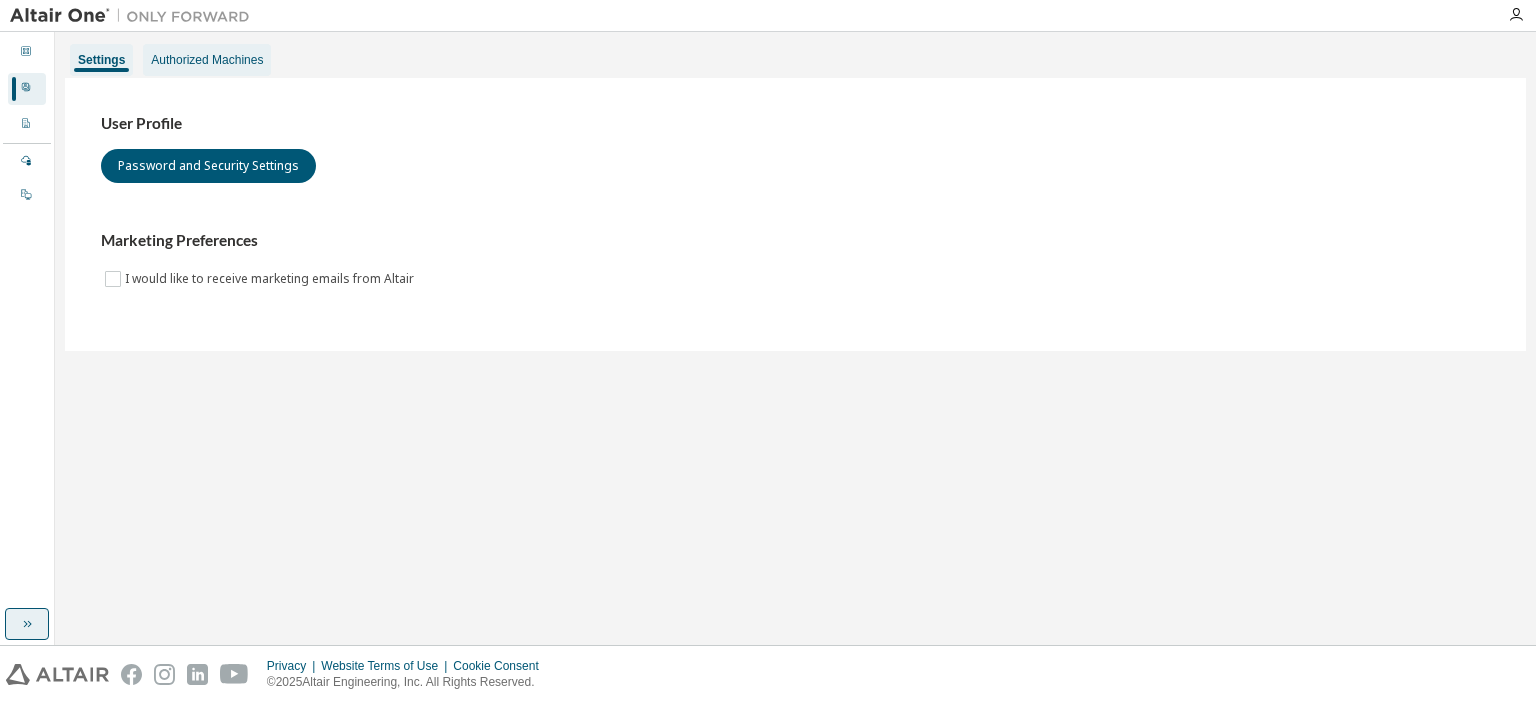 click on "Authorized Machines" at bounding box center [207, 60] 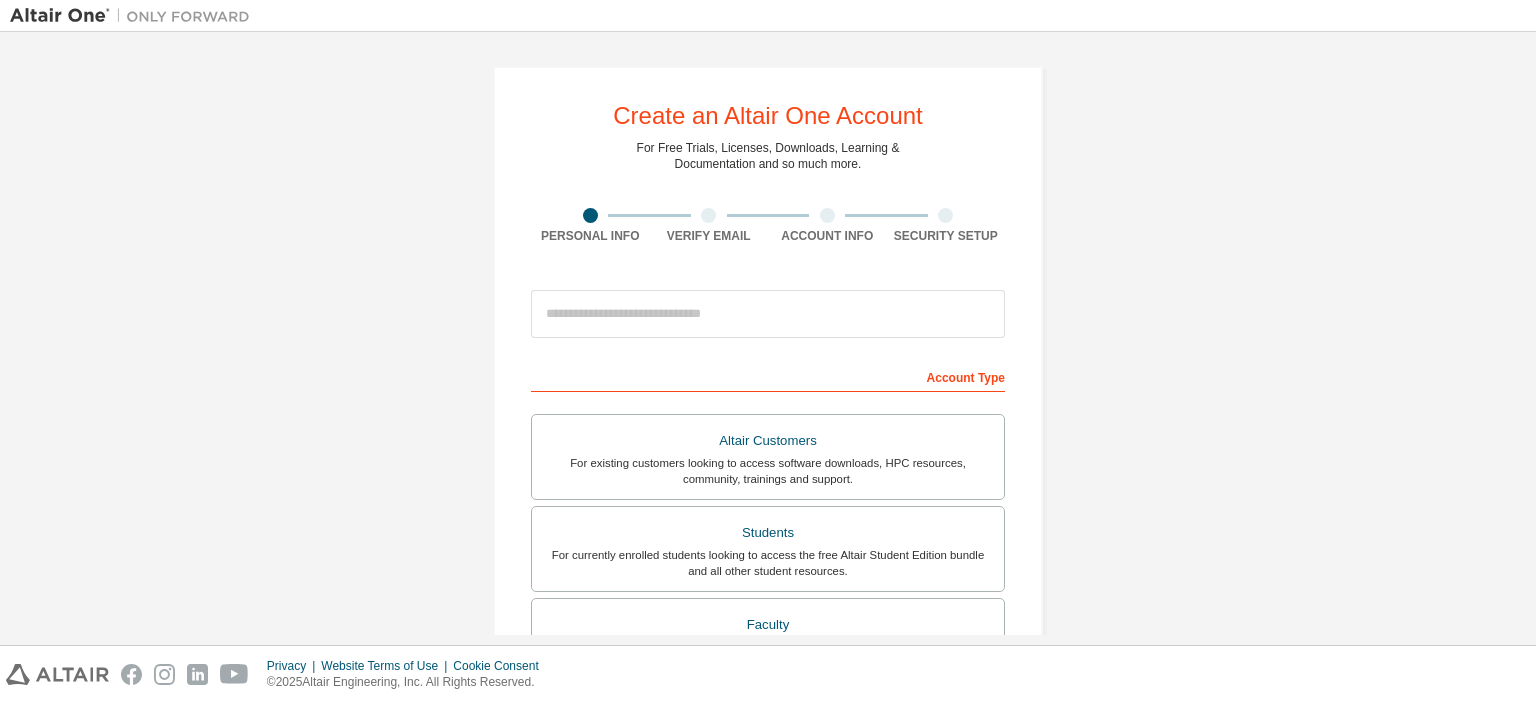 scroll, scrollTop: 0, scrollLeft: 0, axis: both 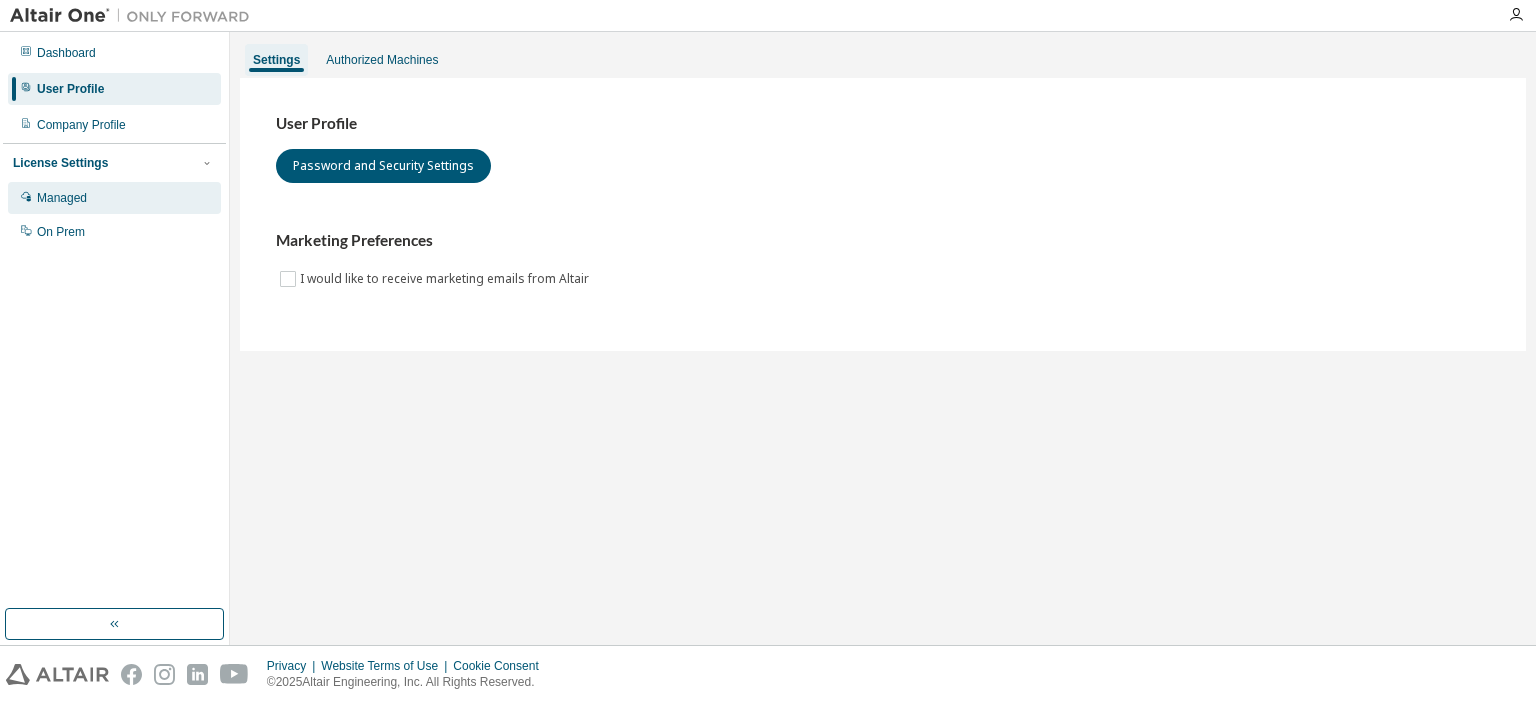 click on "Managed" at bounding box center [114, 198] 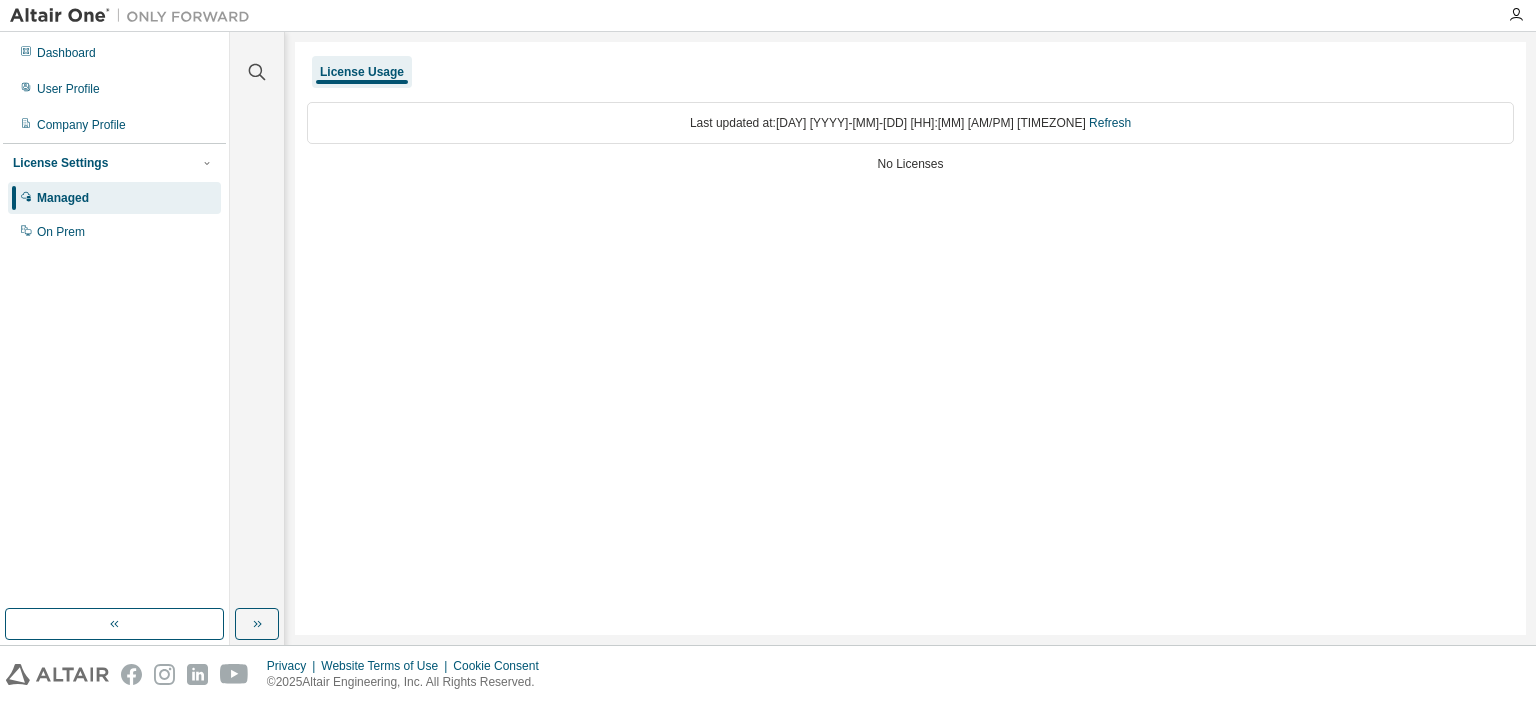 click at bounding box center (1516, 15) 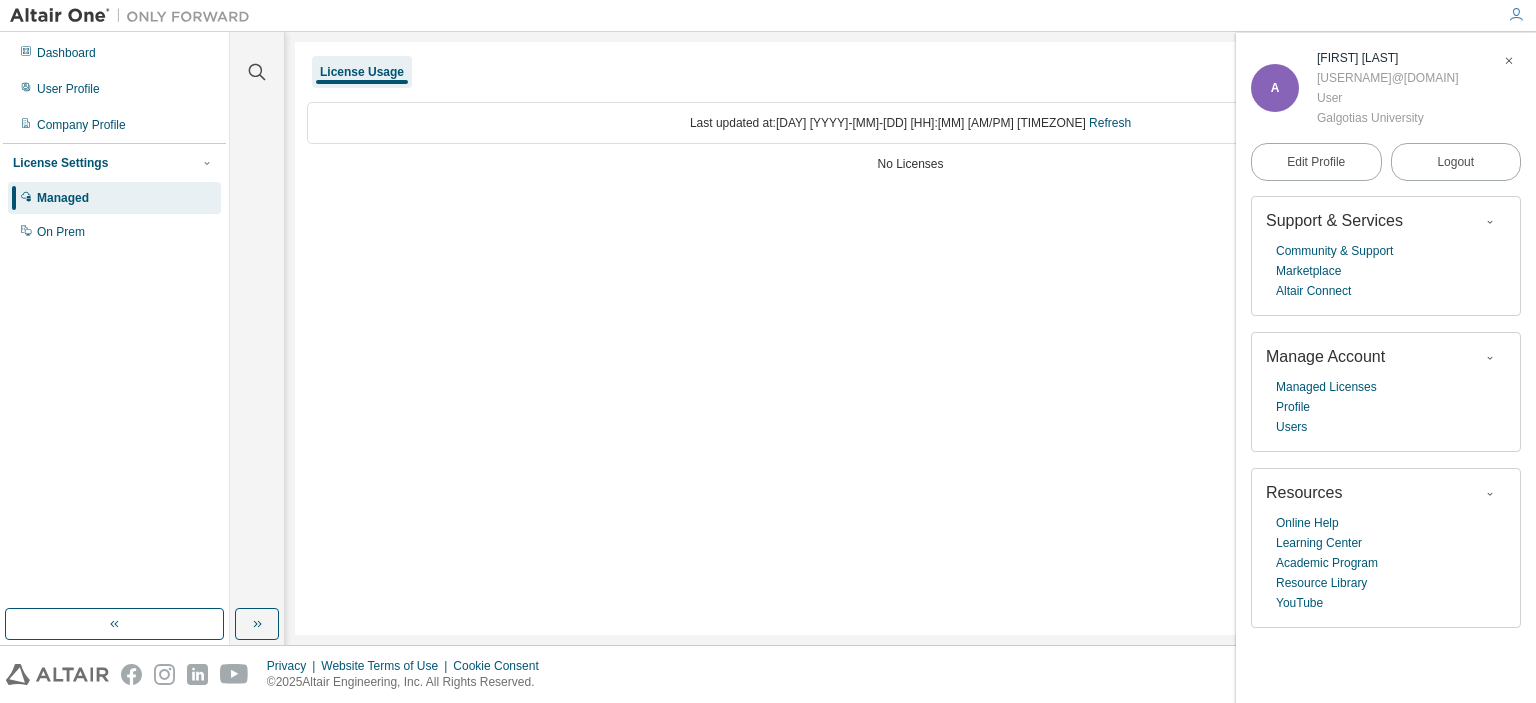 click at bounding box center (1509, 61) 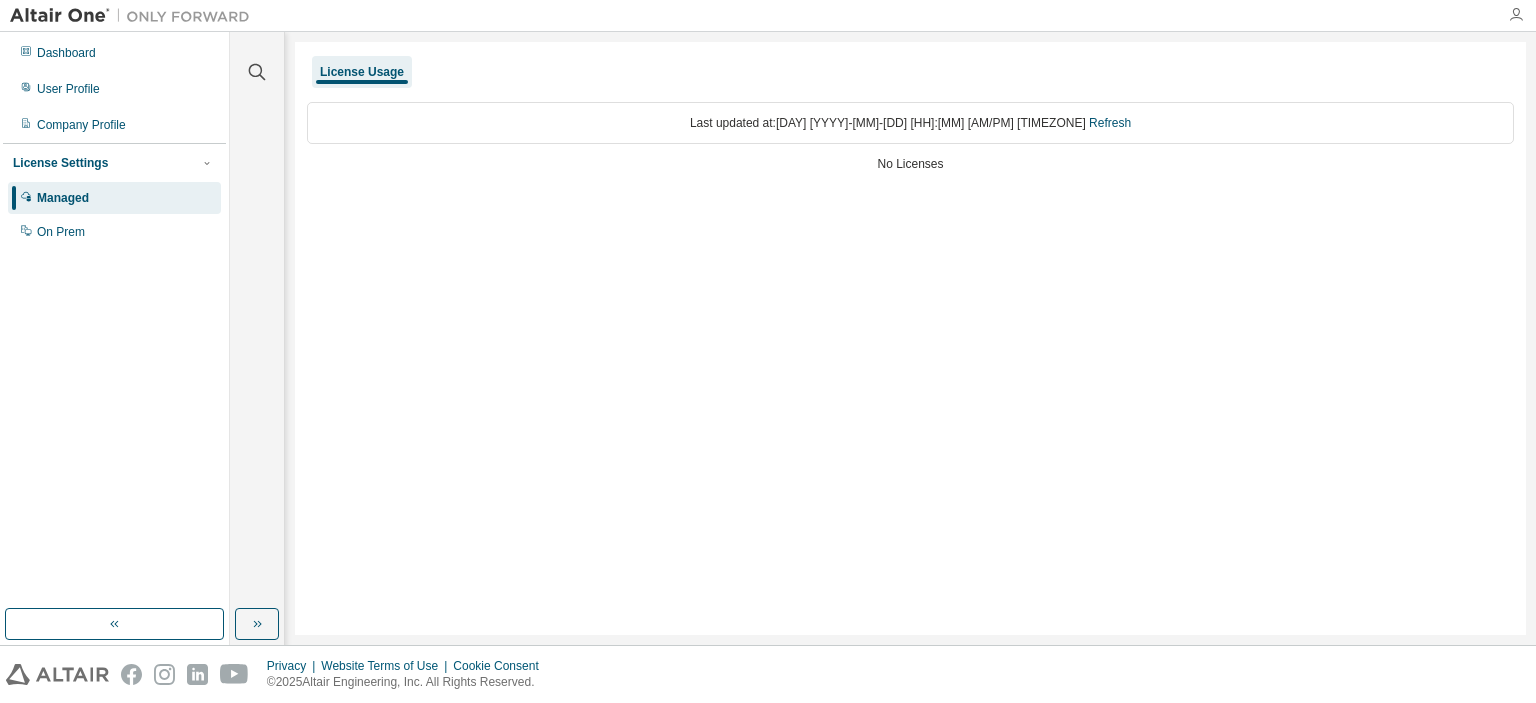 click at bounding box center [1516, 15] 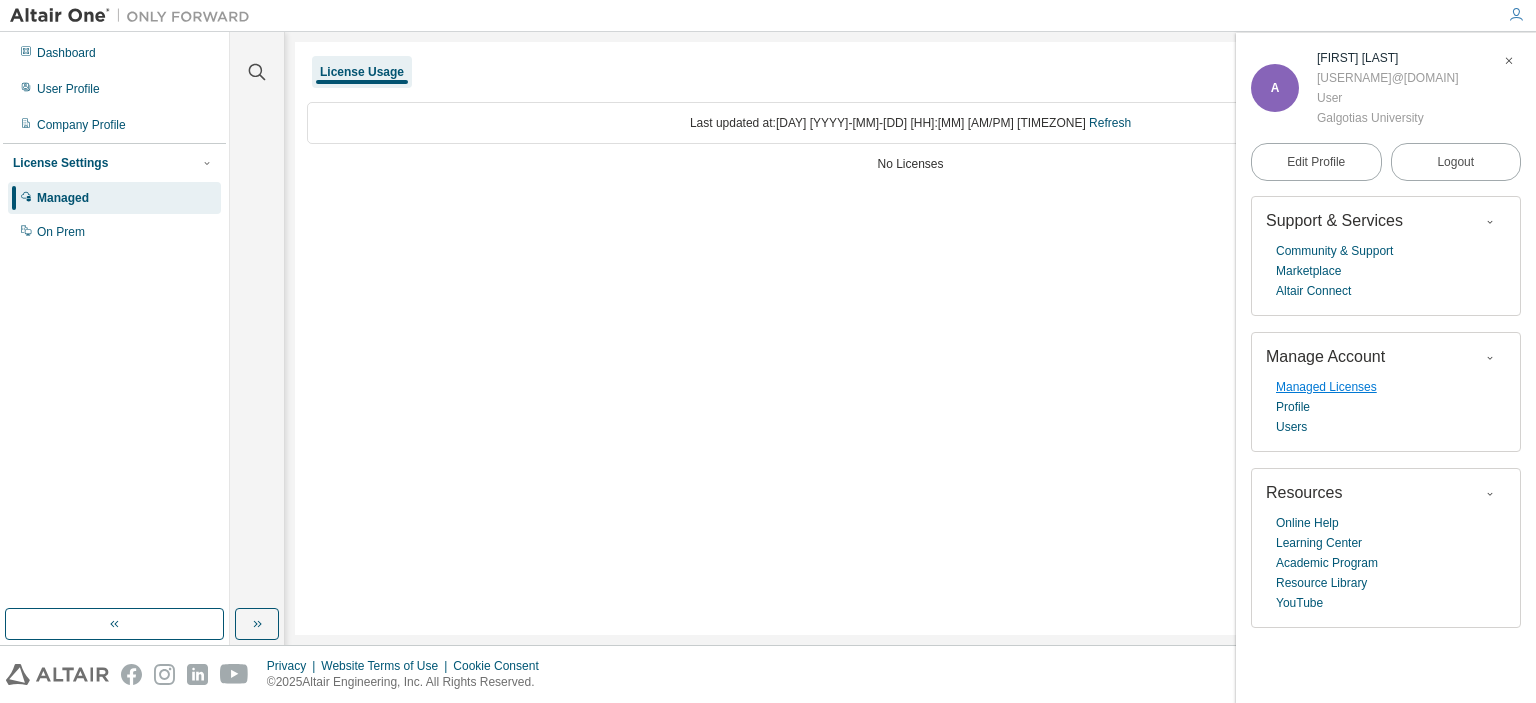 click on "Managed Licenses" at bounding box center [1326, 387] 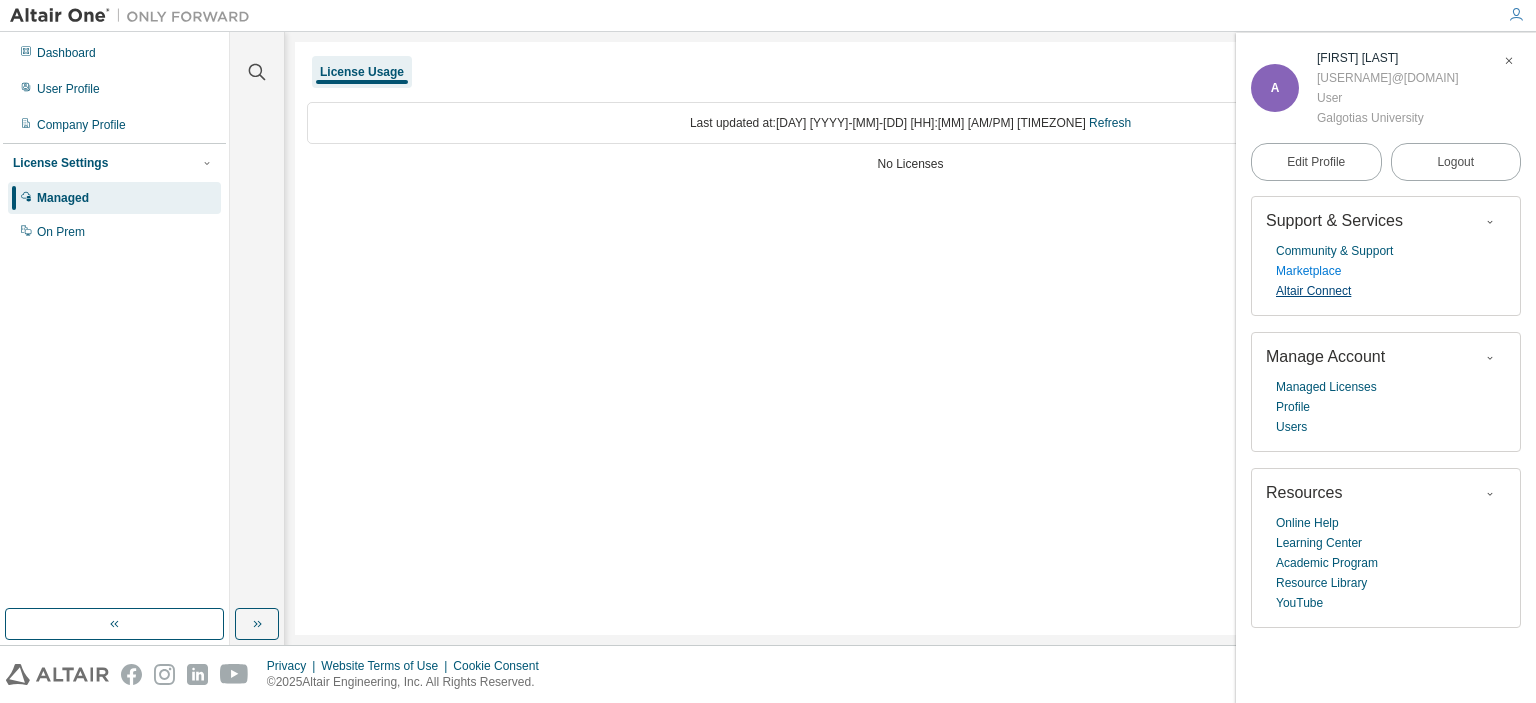click on "Community & Support Marketplace Altair Connect" at bounding box center (1386, 271) 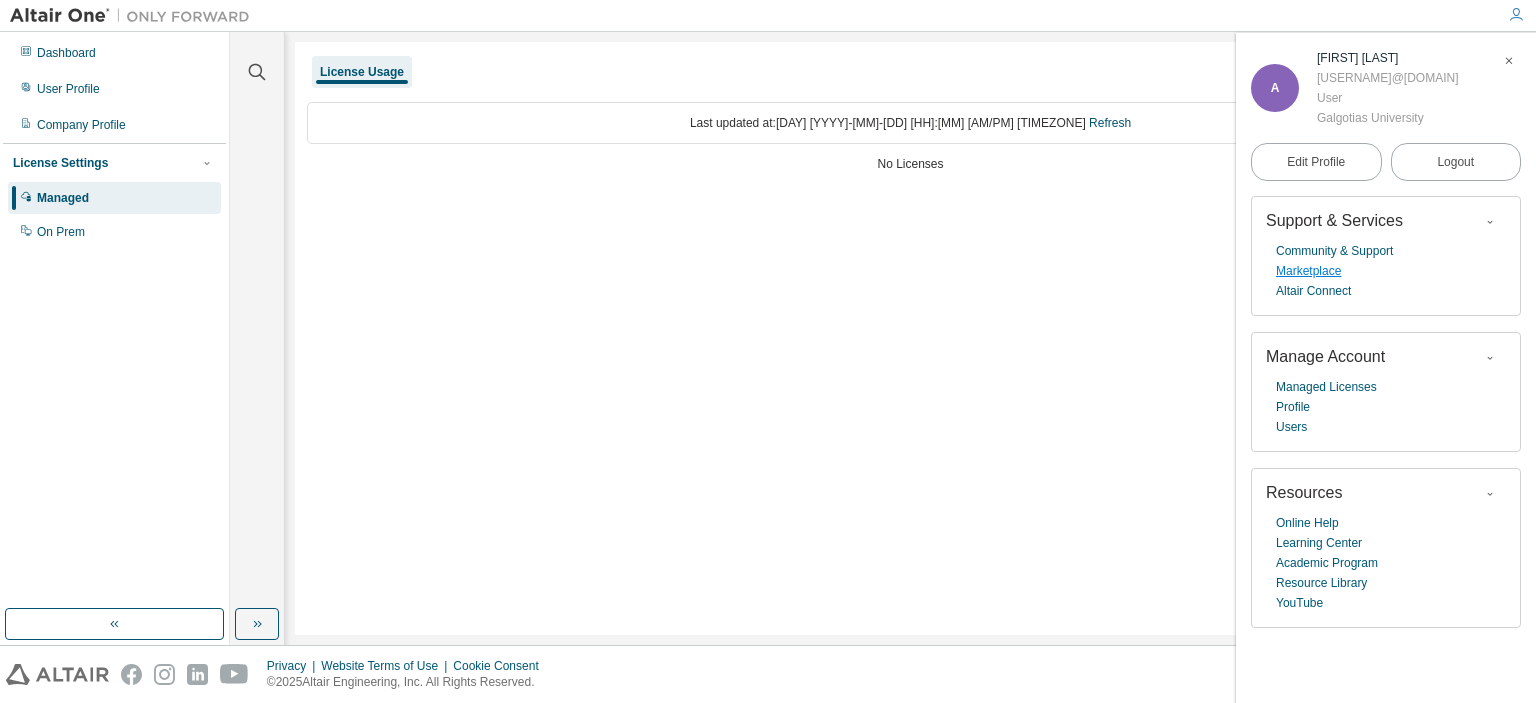 click on "Marketplace" at bounding box center [1308, 271] 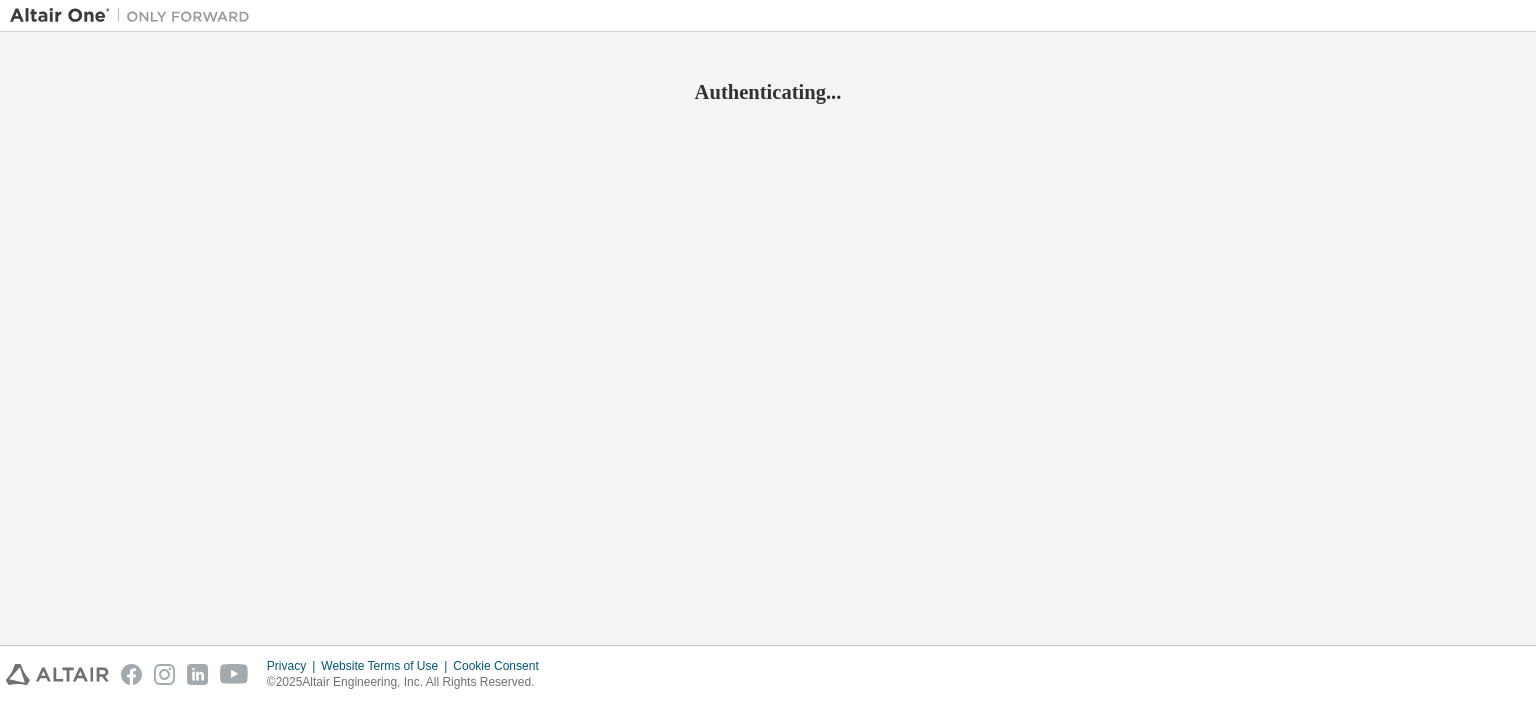 scroll, scrollTop: 0, scrollLeft: 0, axis: both 